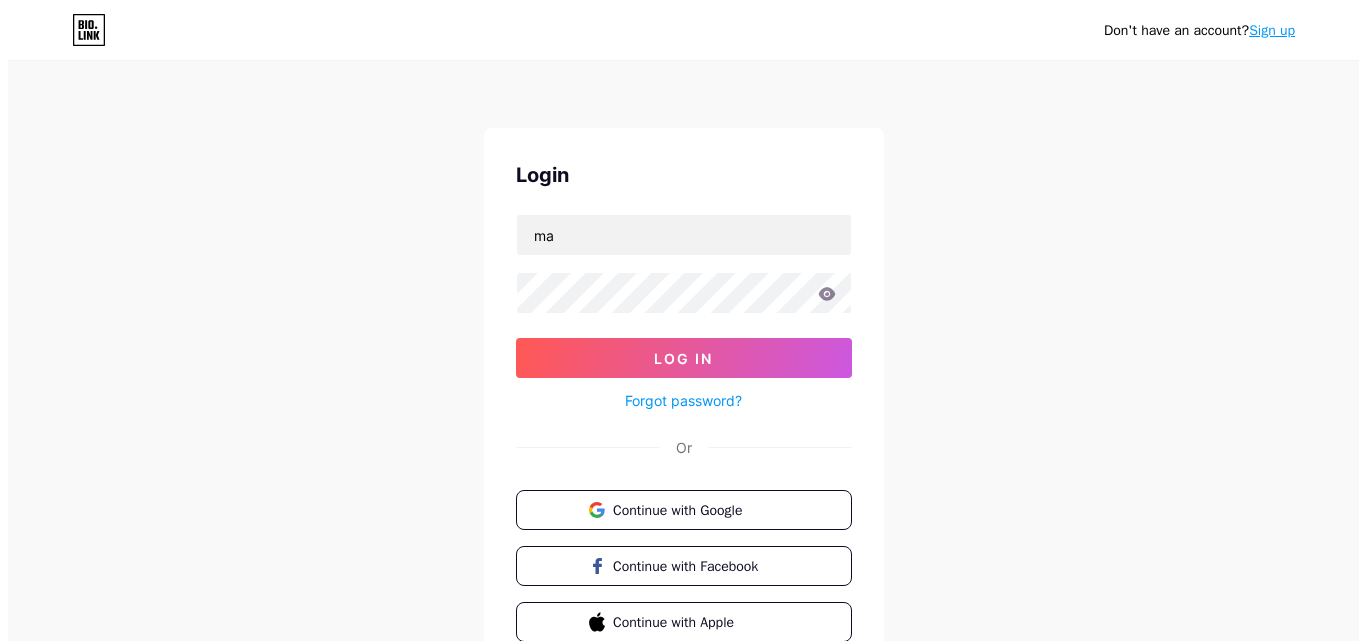 scroll, scrollTop: 0, scrollLeft: 0, axis: both 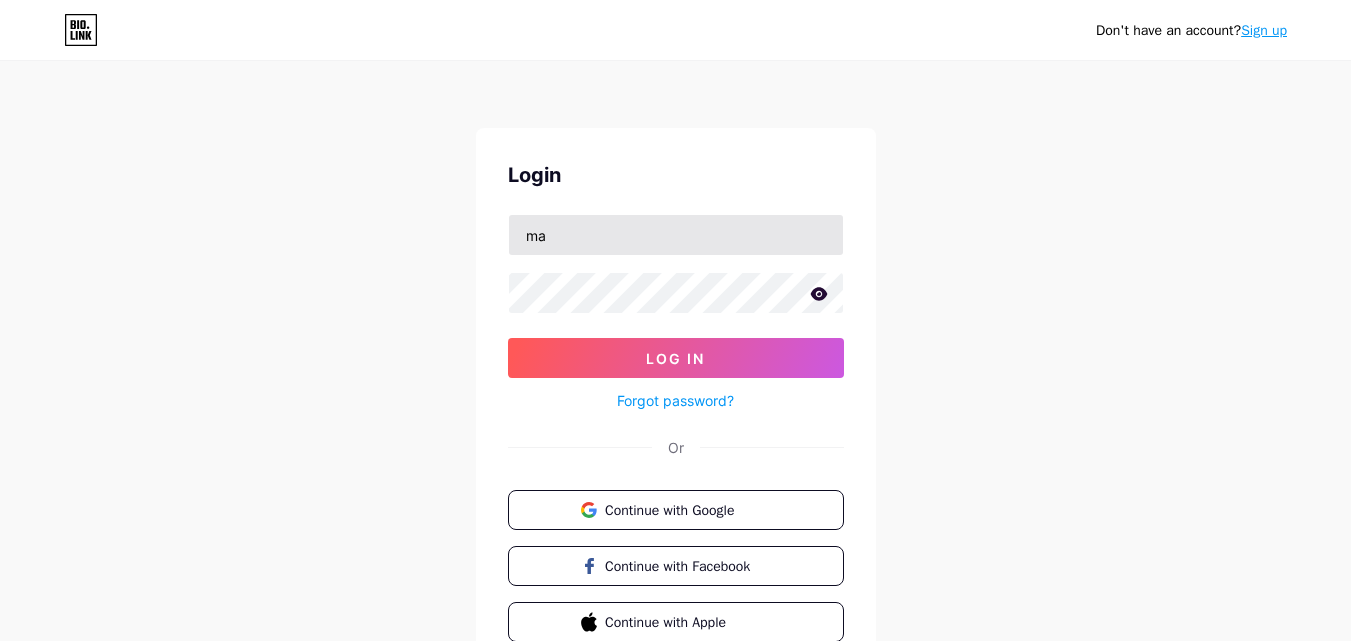 type on "marvellgodson59@[EMAIL]" 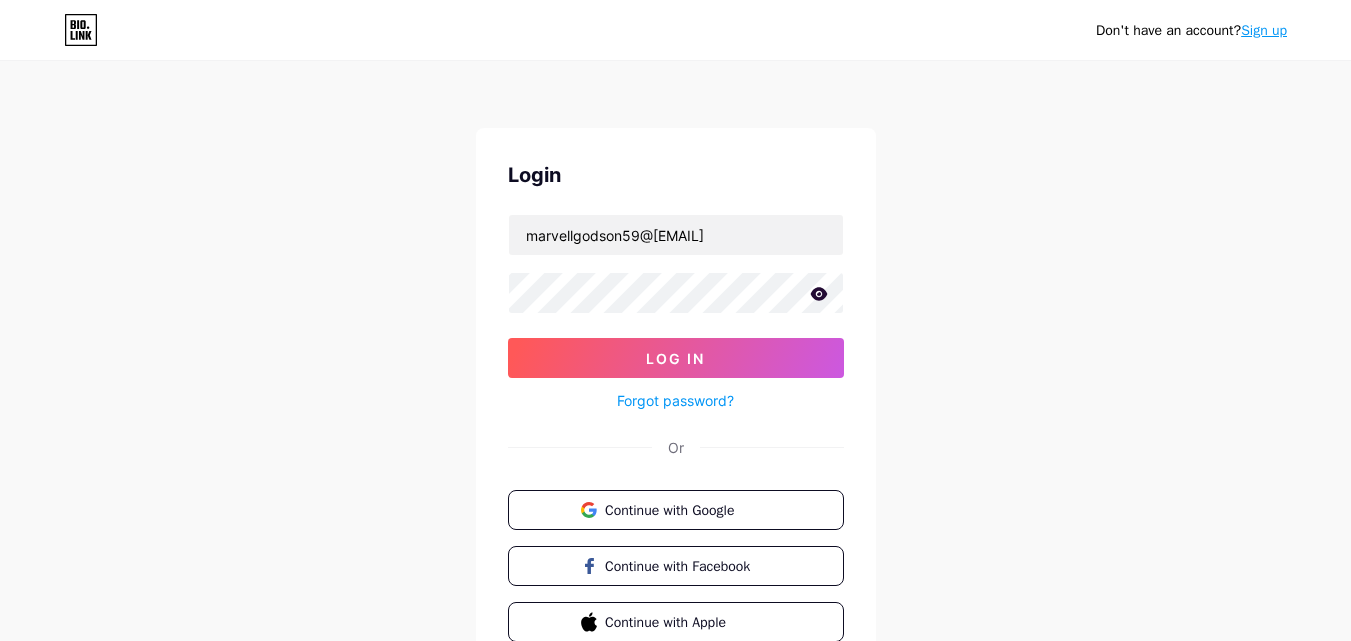 click on "Log In" at bounding box center [676, 358] 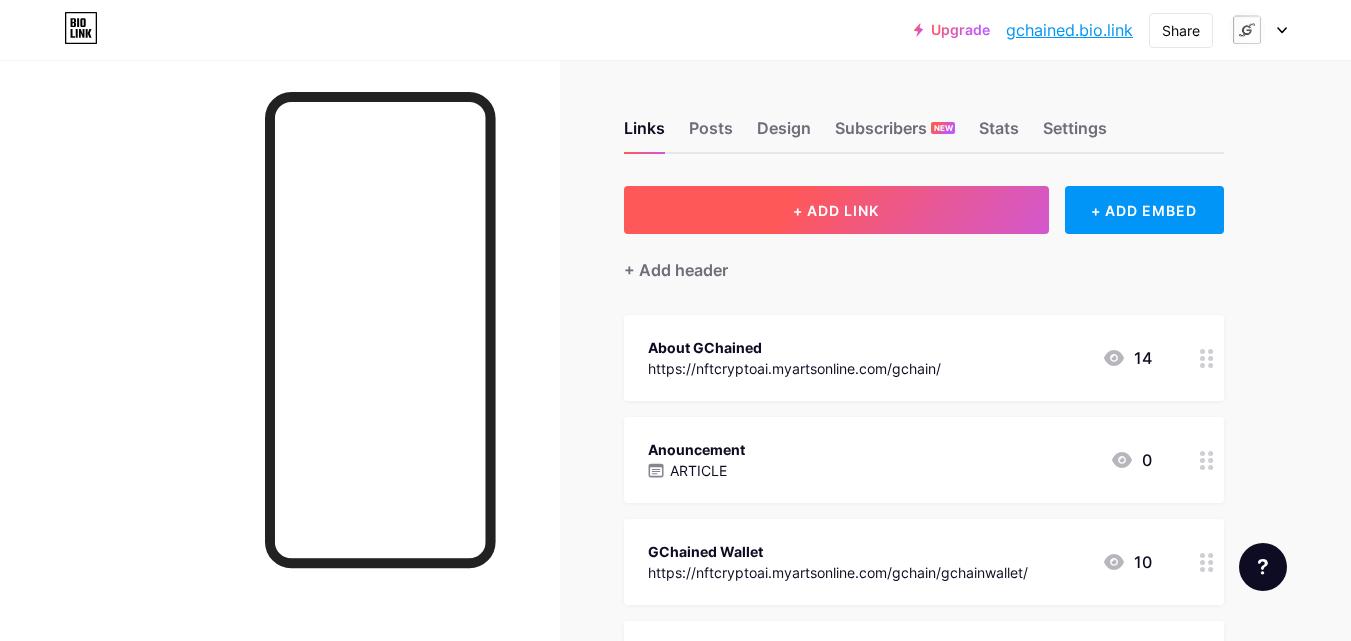 click on "+ ADD LINK" at bounding box center (836, 210) 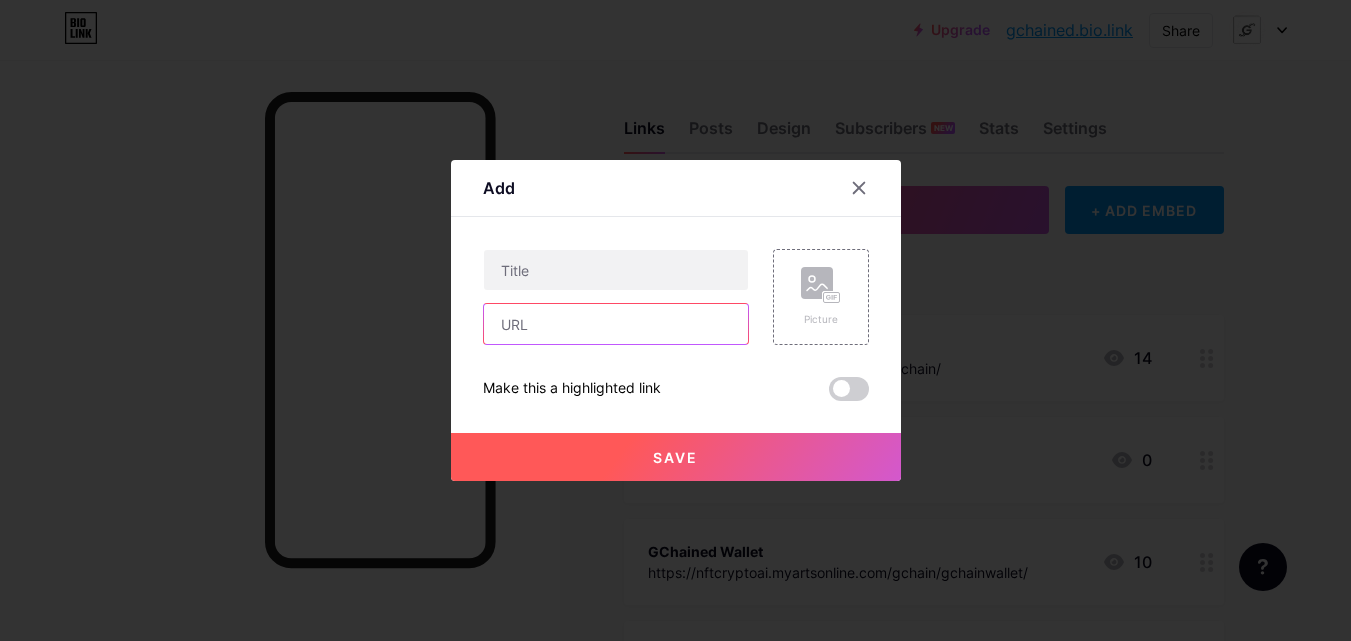 click at bounding box center (616, 324) 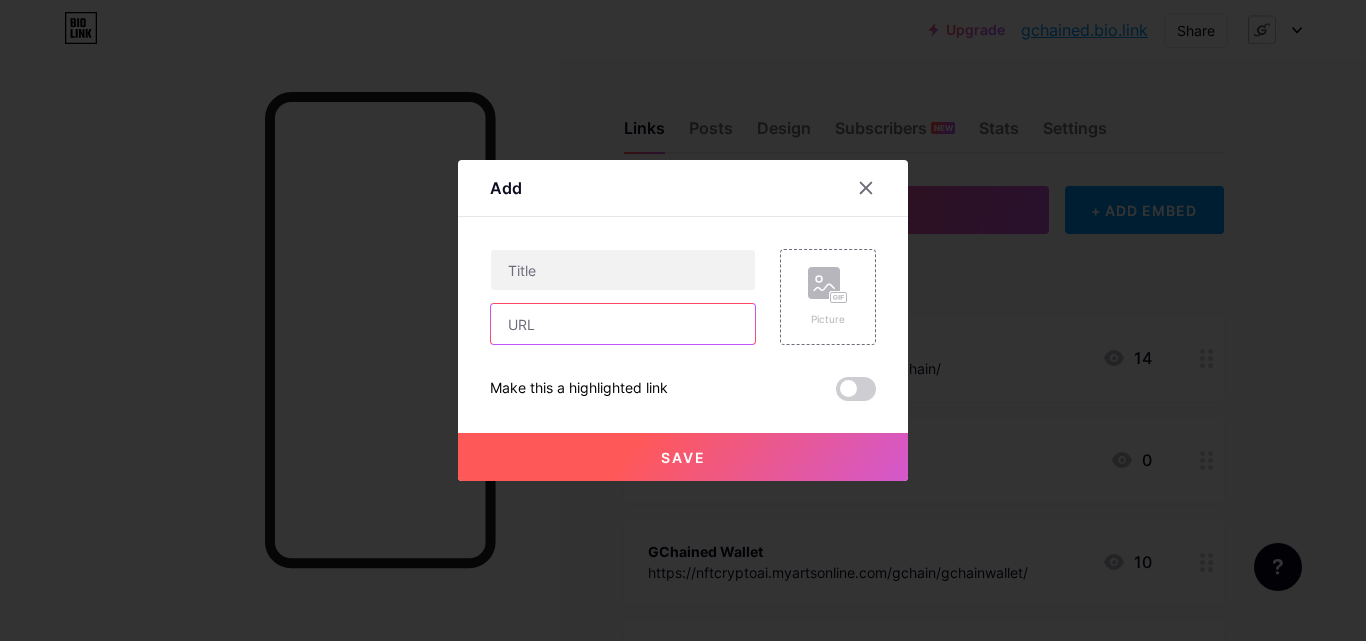 paste on "https://new-project-395555555555.created.app/" 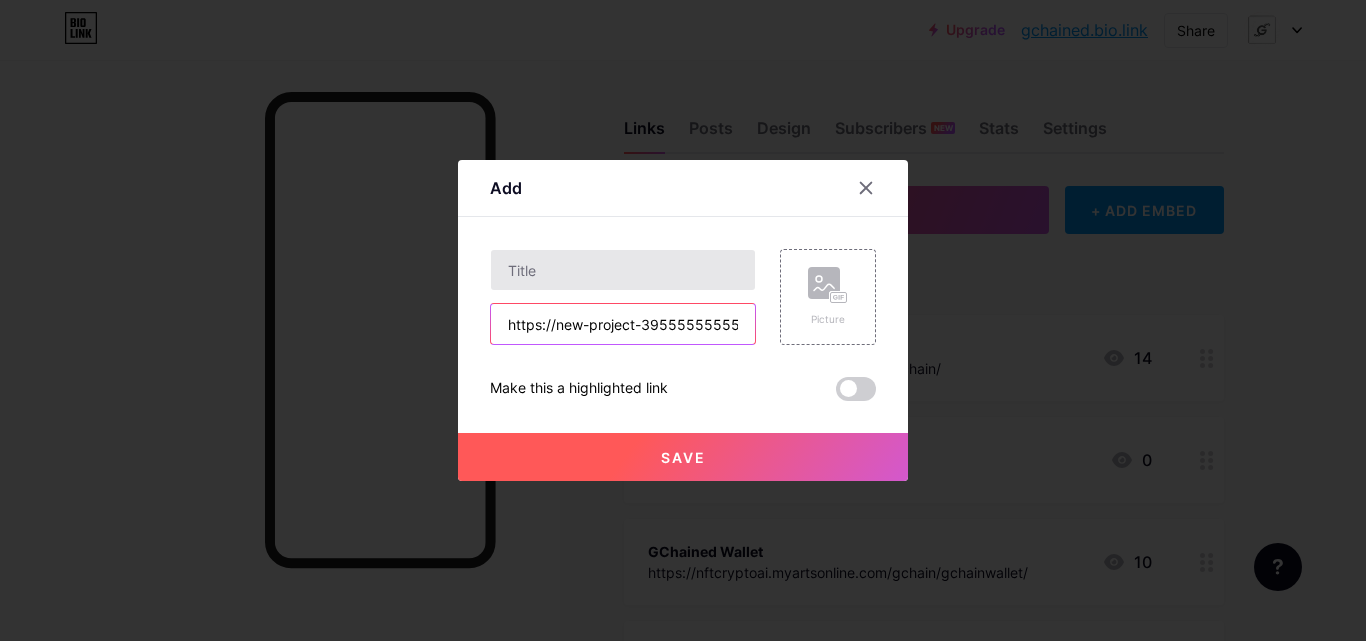 type on "https://new-project-395555555555.created.app/" 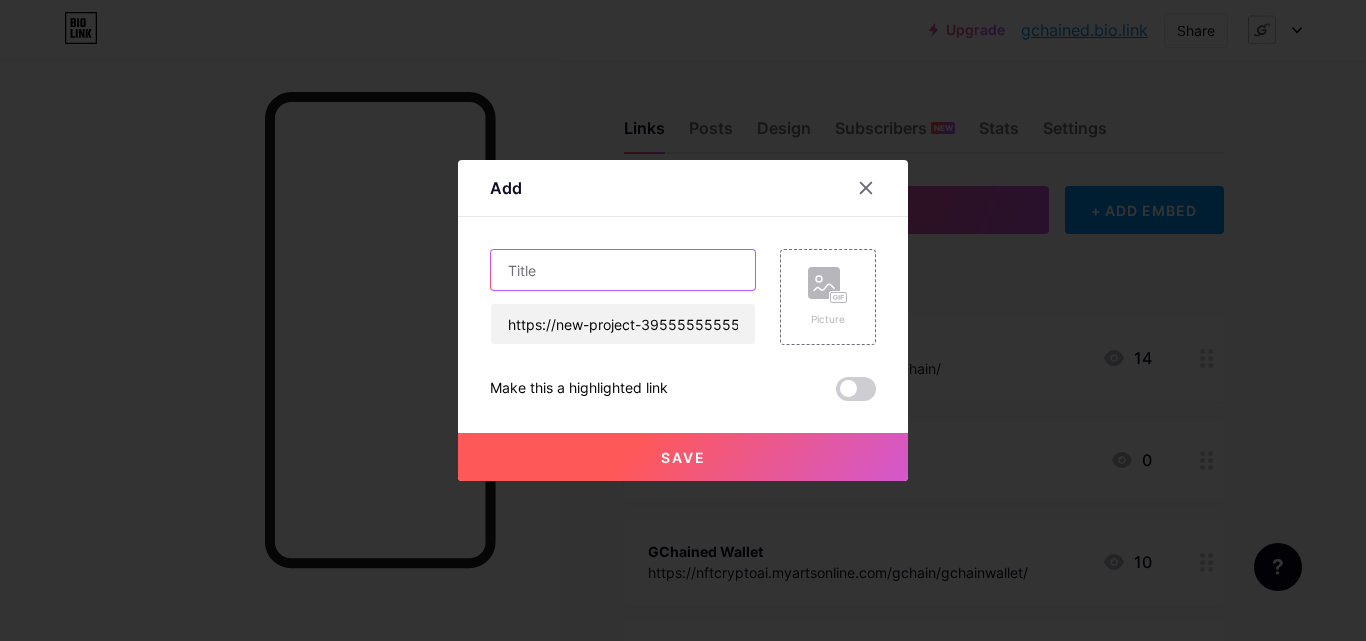 click at bounding box center [623, 270] 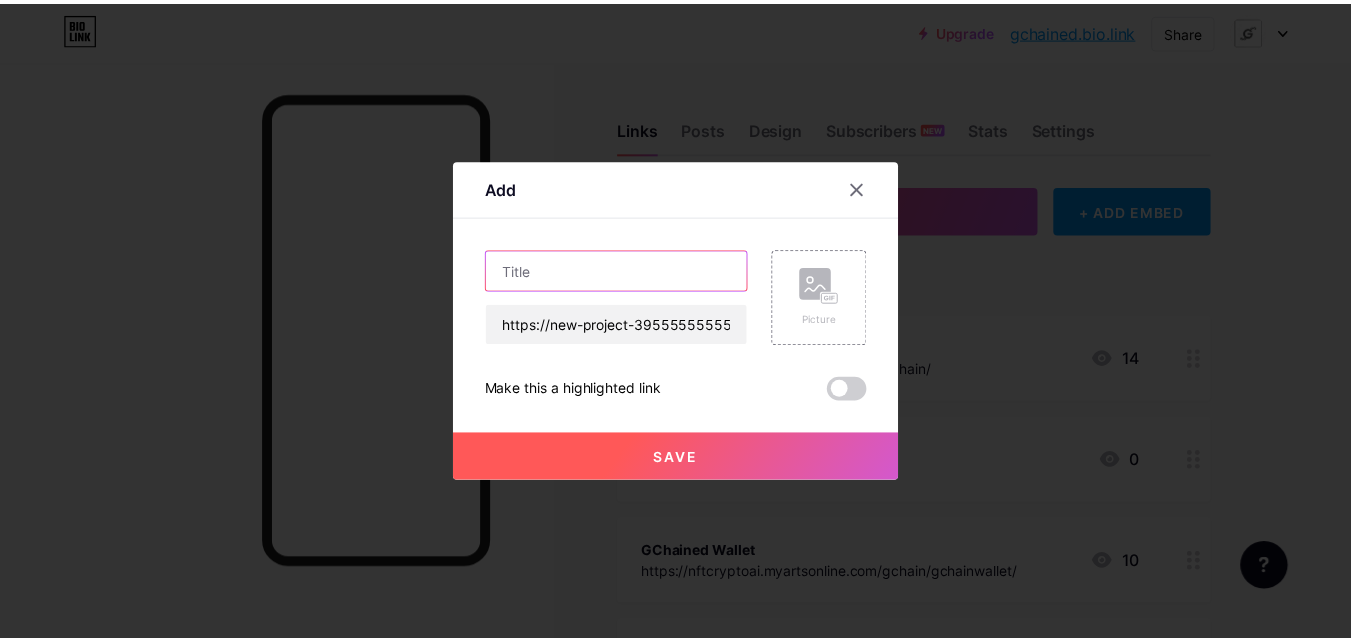 scroll, scrollTop: 0, scrollLeft: 0, axis: both 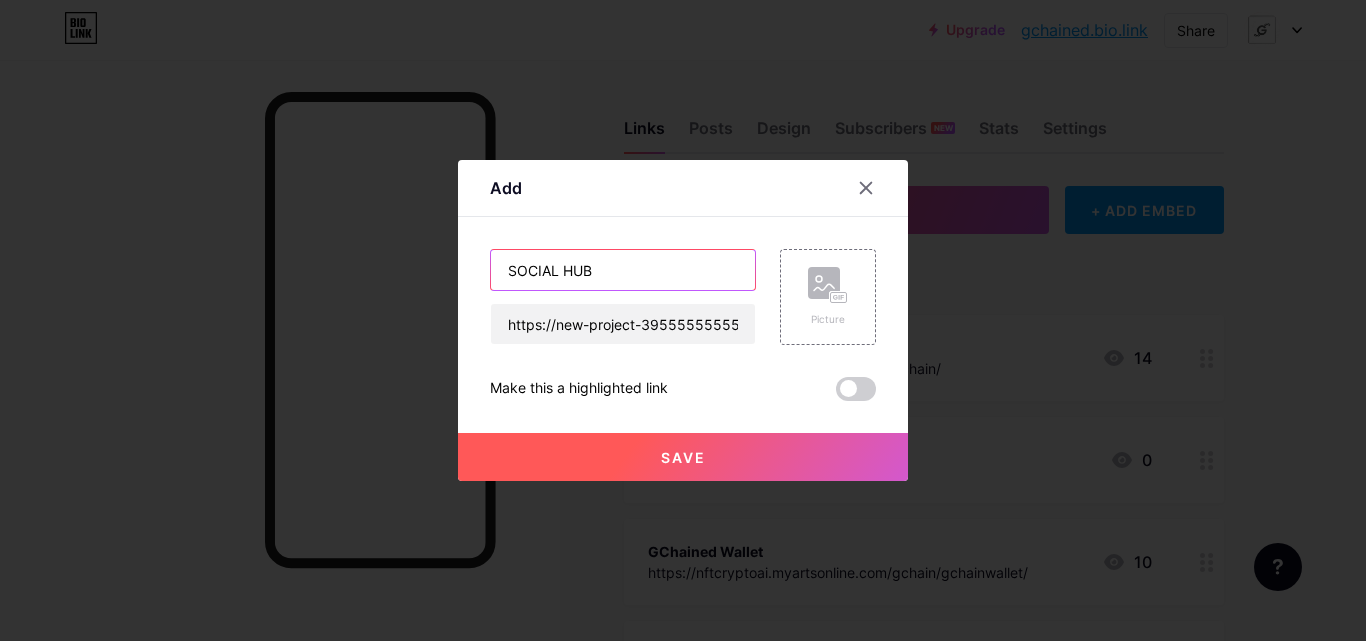 type on "SOCIAL HUB" 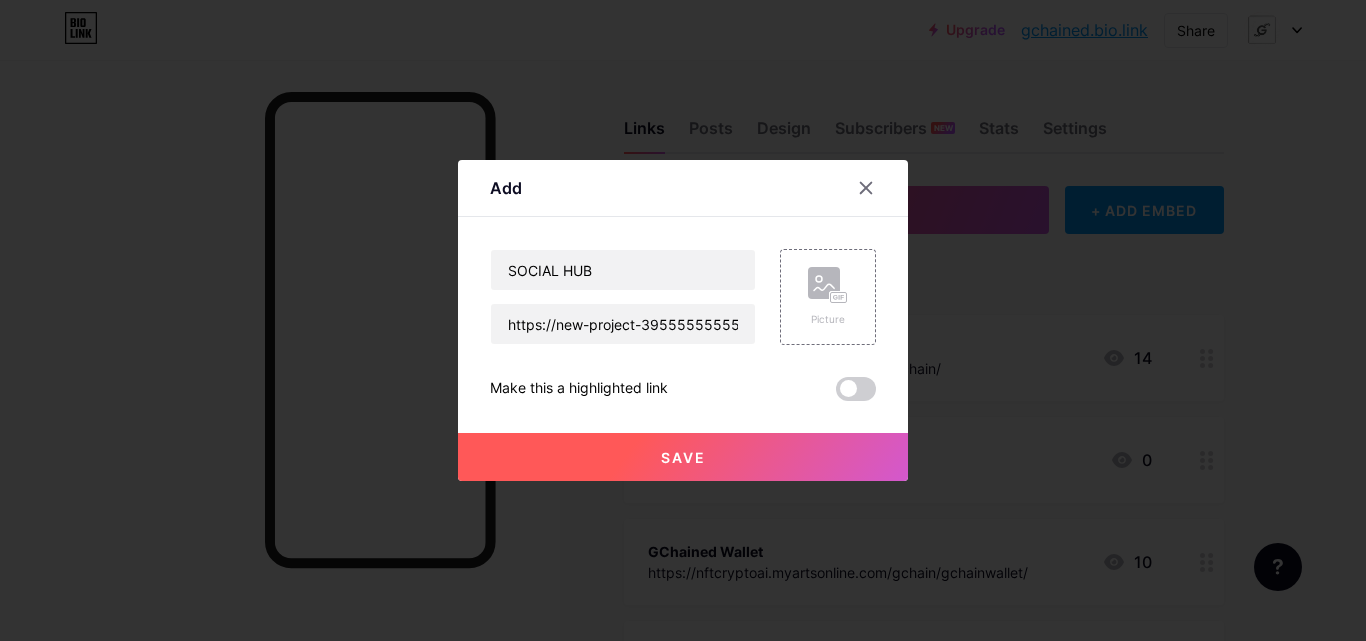 click on "Save" at bounding box center (683, 457) 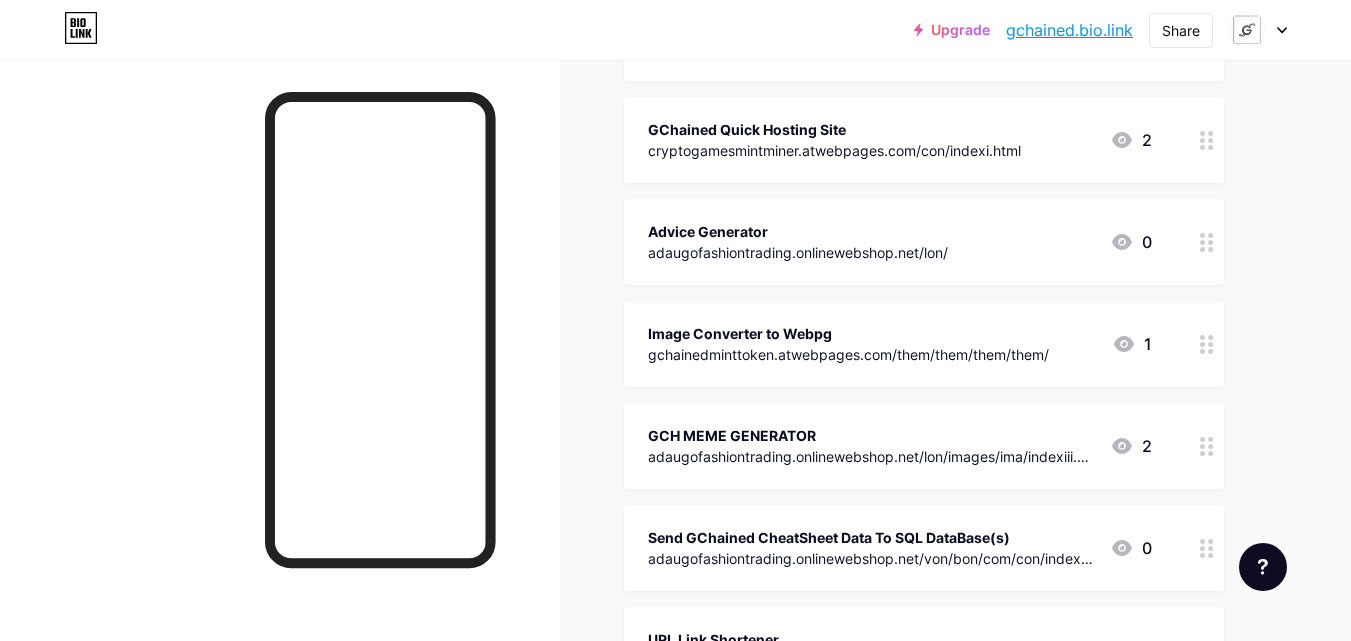 scroll, scrollTop: 26247, scrollLeft: 0, axis: vertical 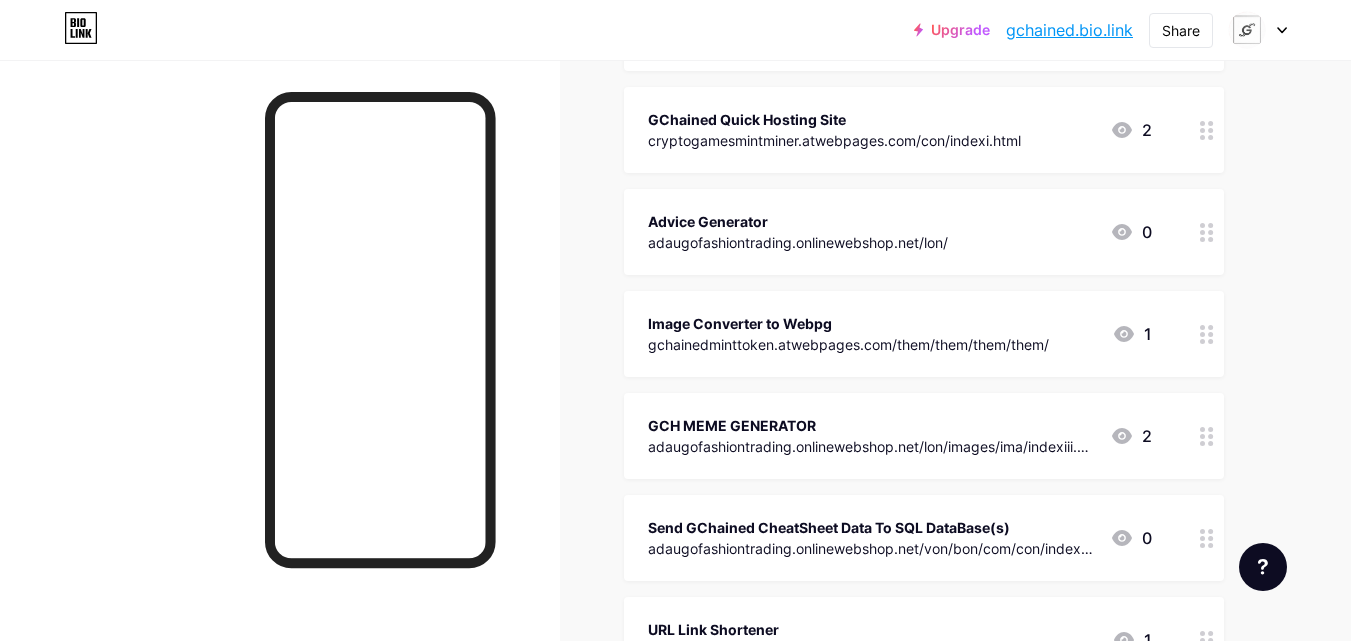 type 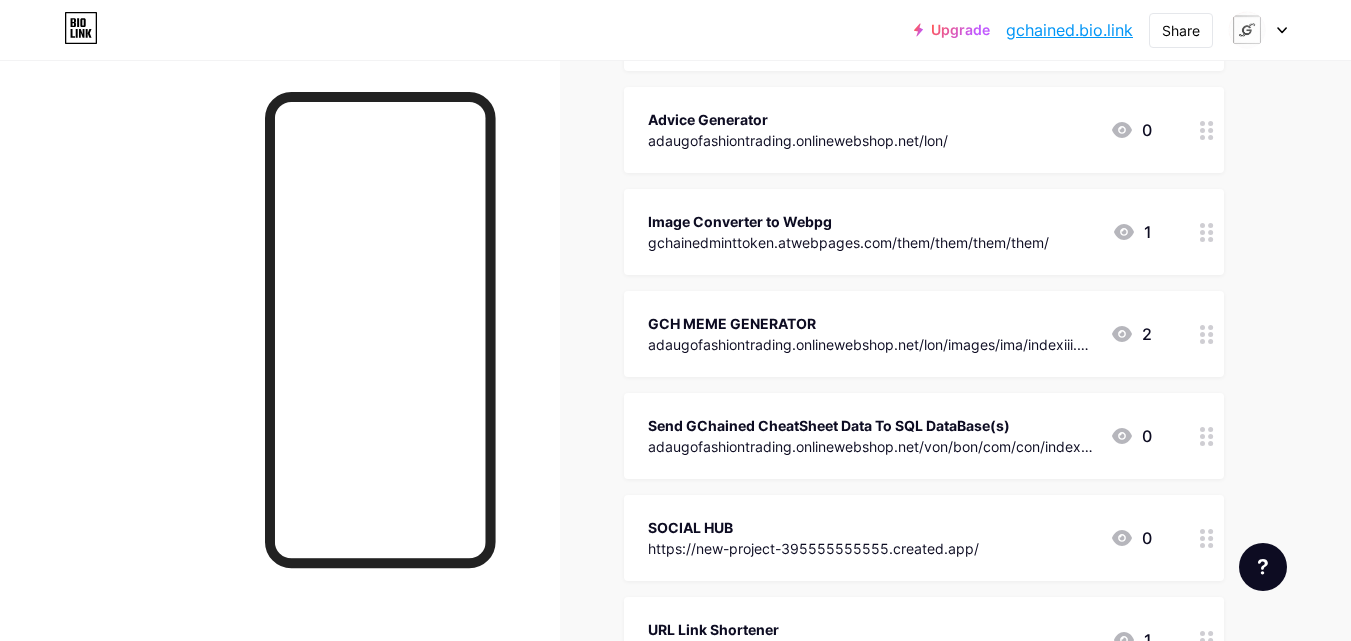 click at bounding box center (1258, 30) 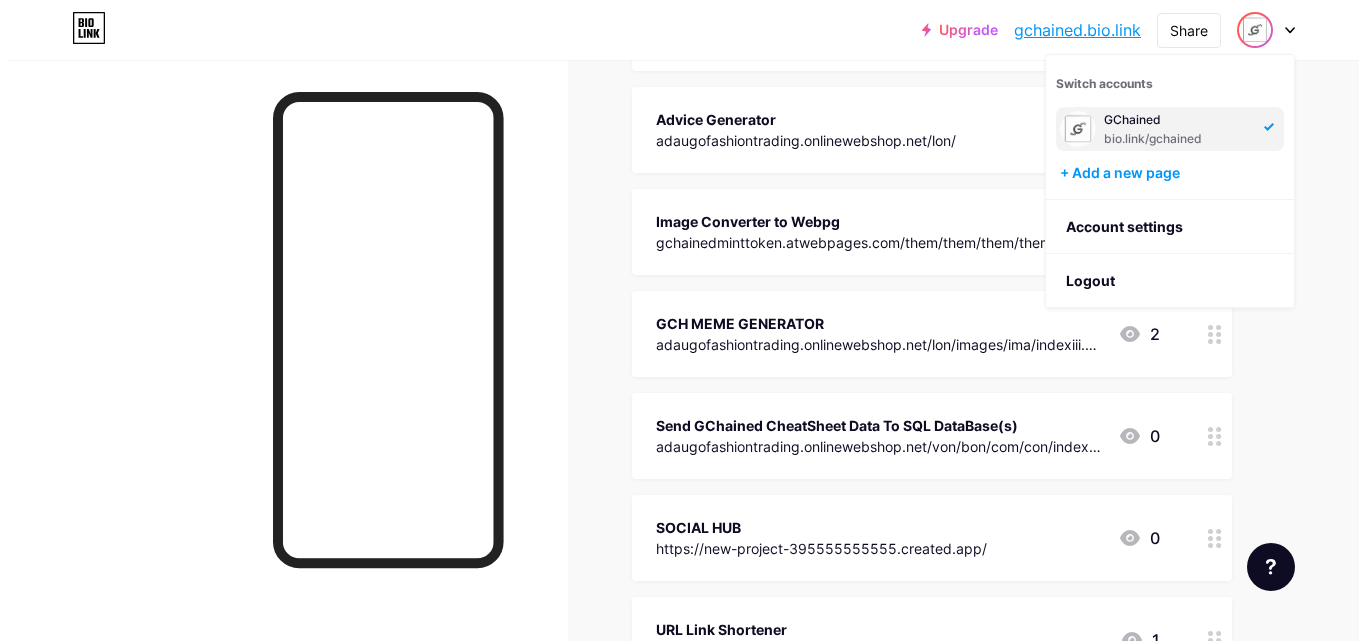 scroll, scrollTop: 0, scrollLeft: 0, axis: both 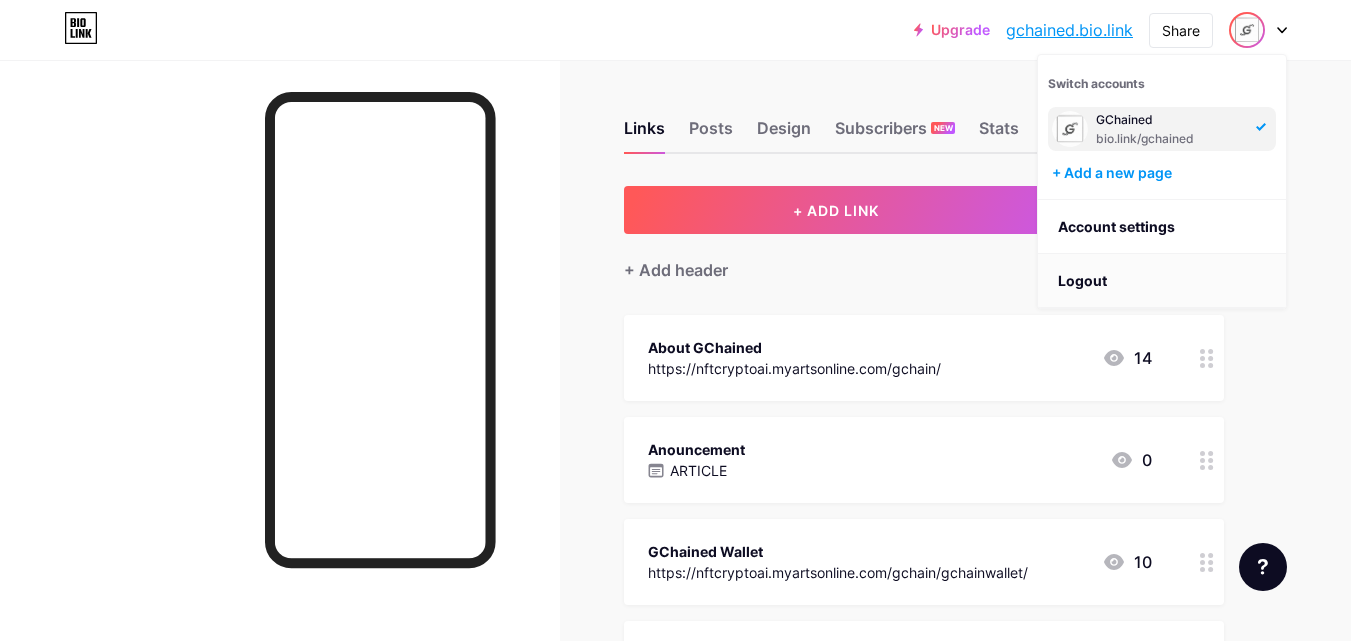 click on "Logout" at bounding box center [1162, 281] 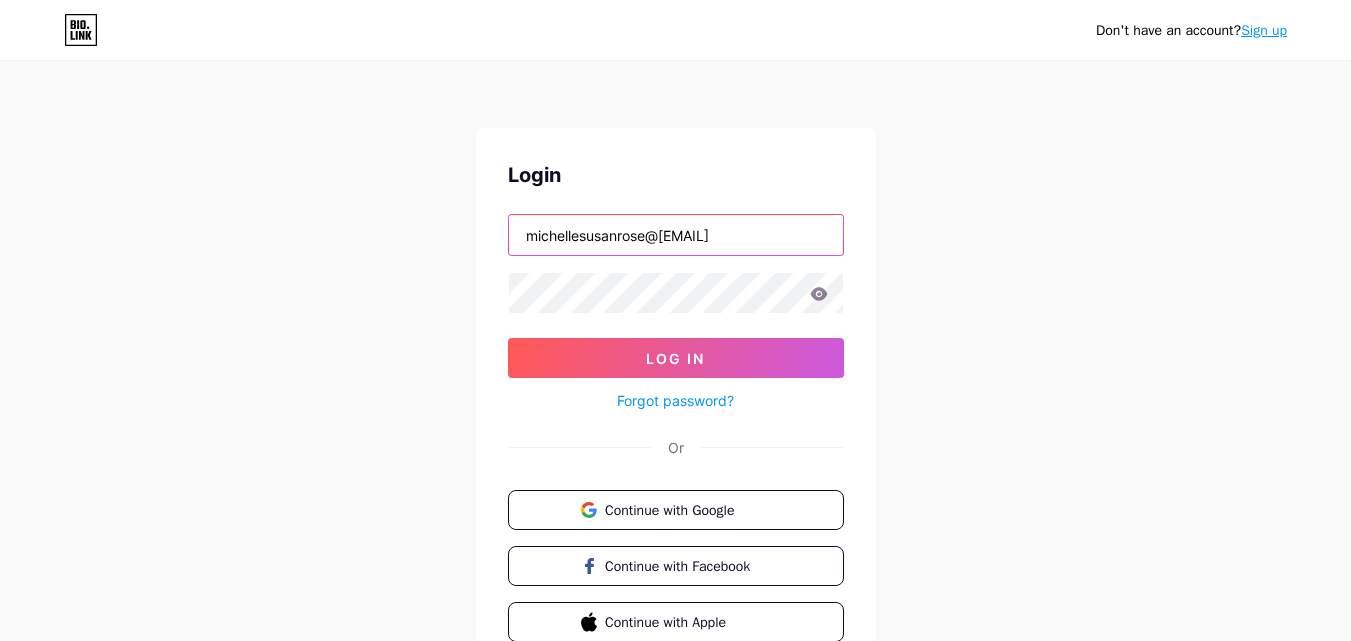 click on "michellesusanrose@[EMAIL]" at bounding box center (676, 235) 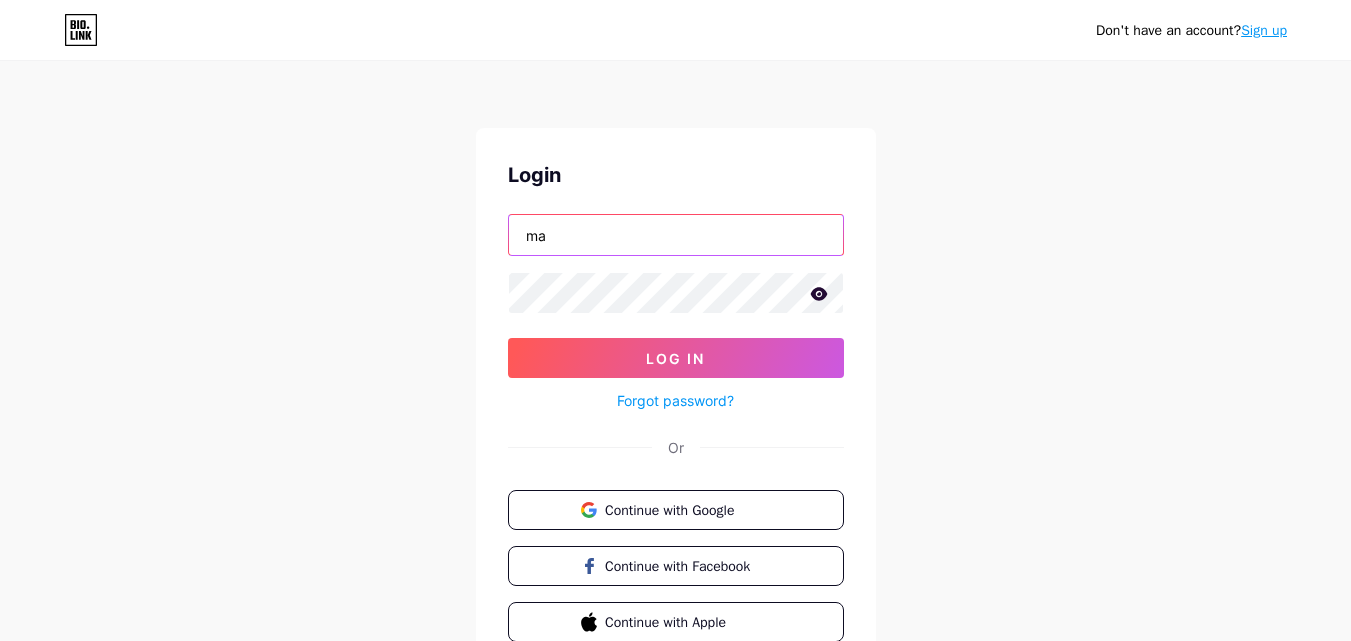 type on "marvellgodson59@[EMAIL]" 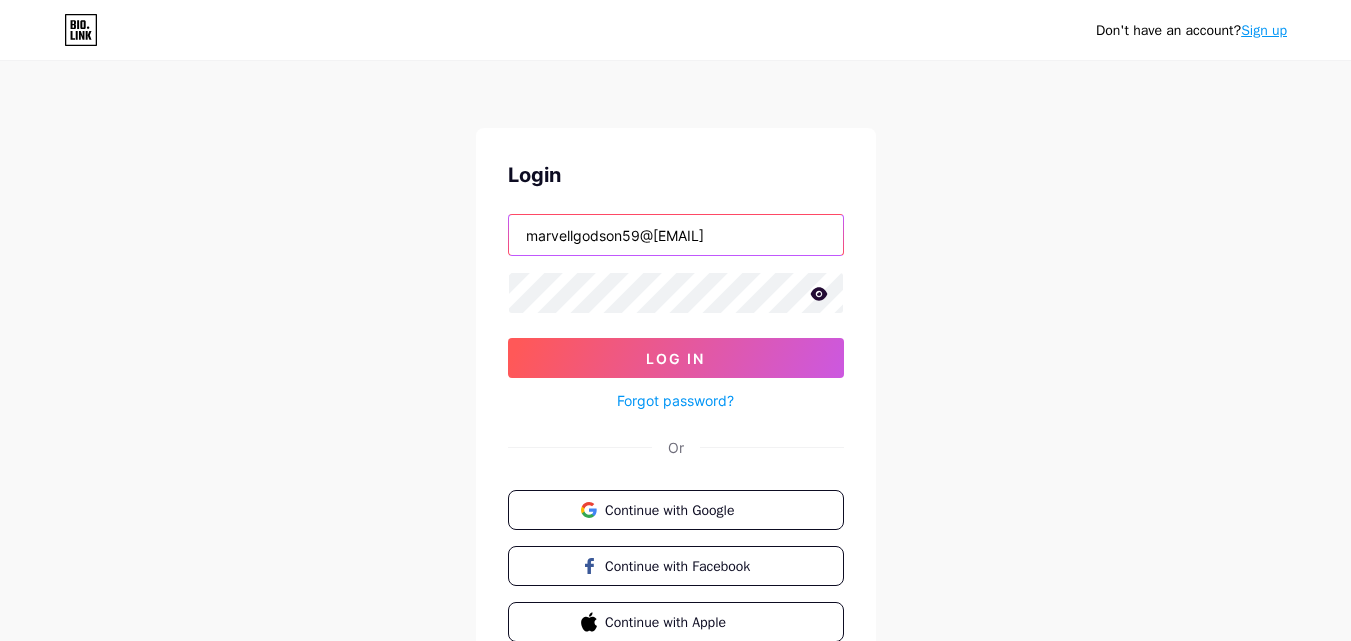 click on "Log In" at bounding box center (676, 358) 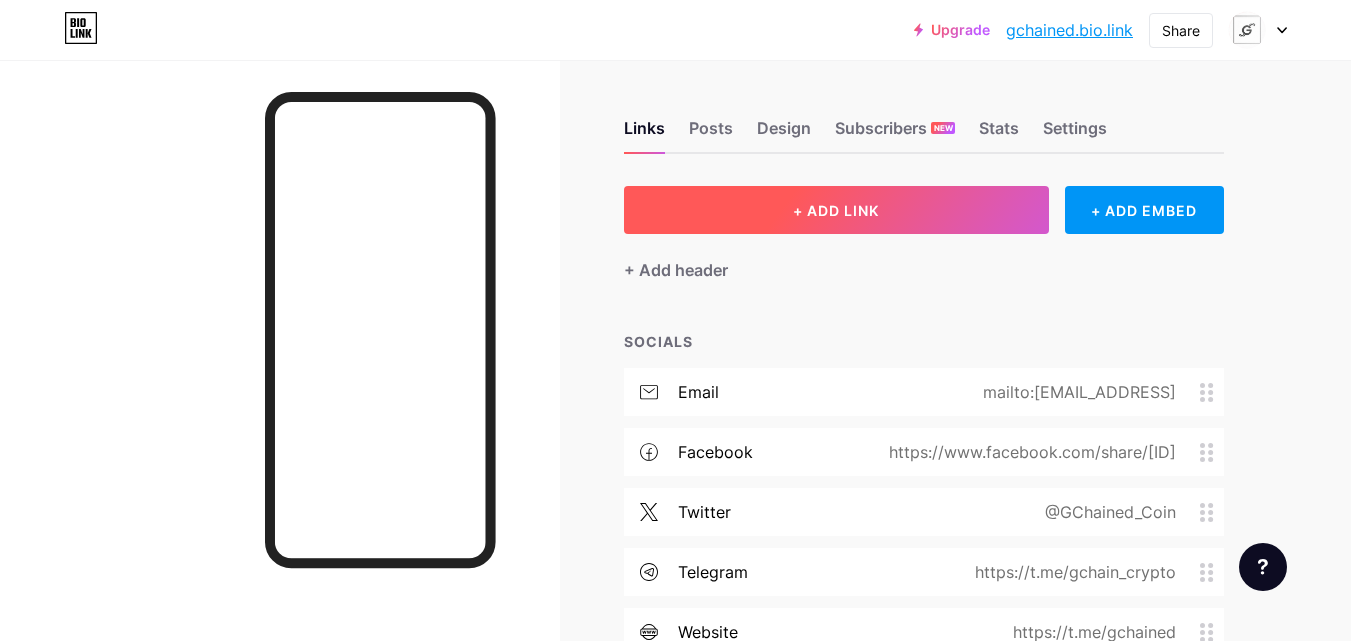 click on "+ ADD LINK" at bounding box center (836, 210) 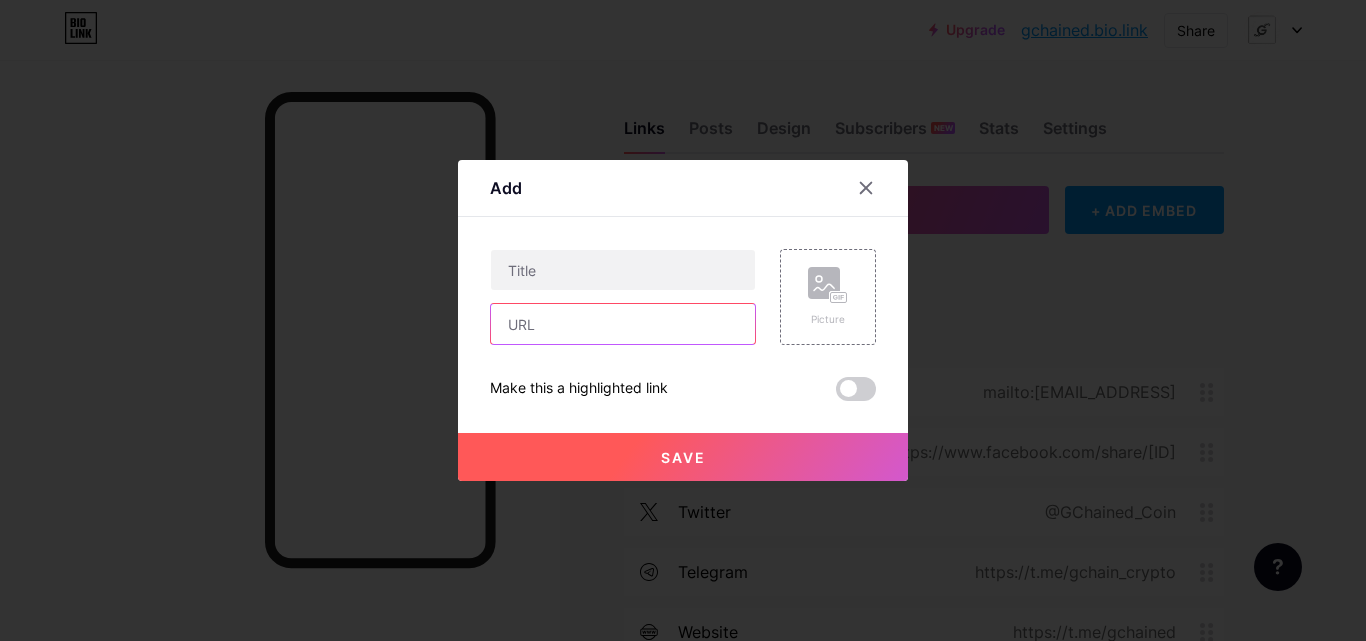 click at bounding box center [623, 324] 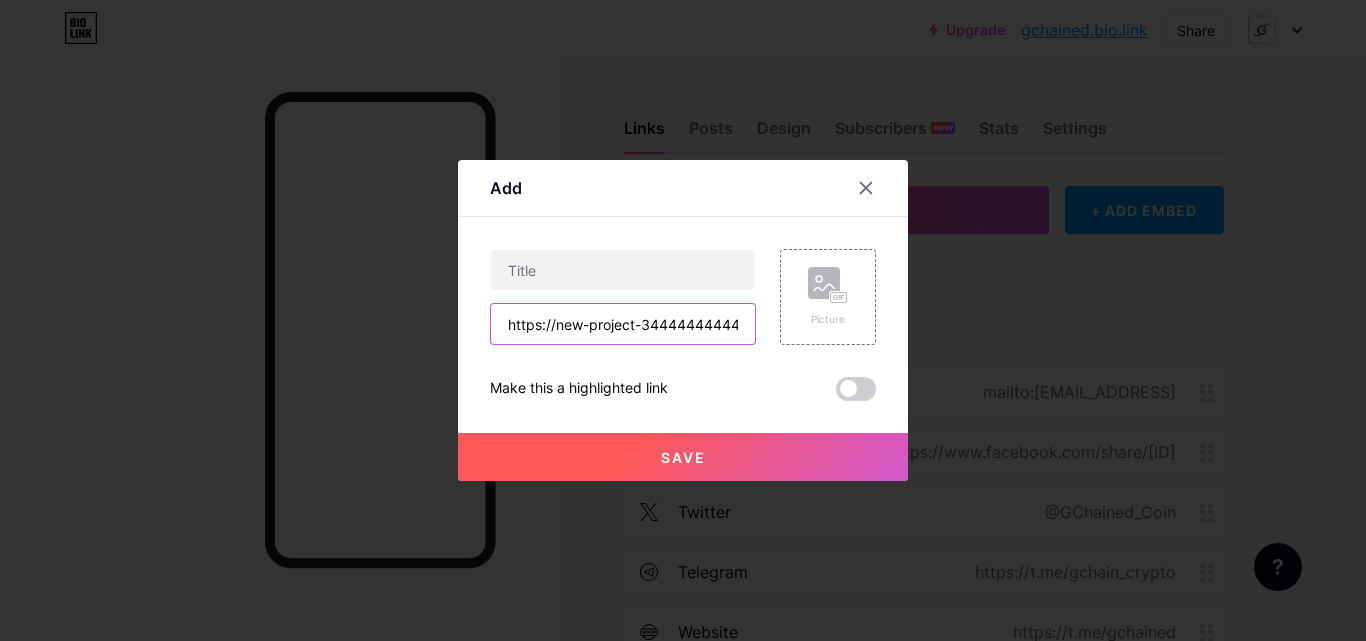 scroll, scrollTop: 0, scrollLeft: 118, axis: horizontal 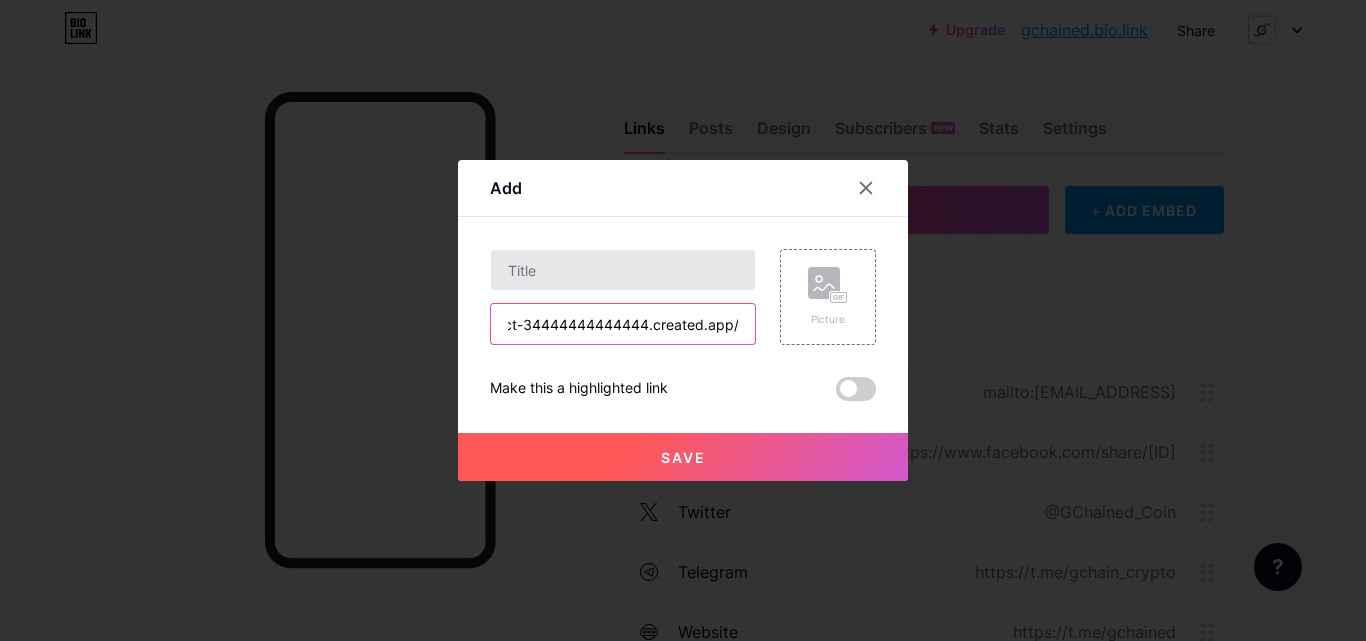 type on "https://new-project-34444444444444.created.app/" 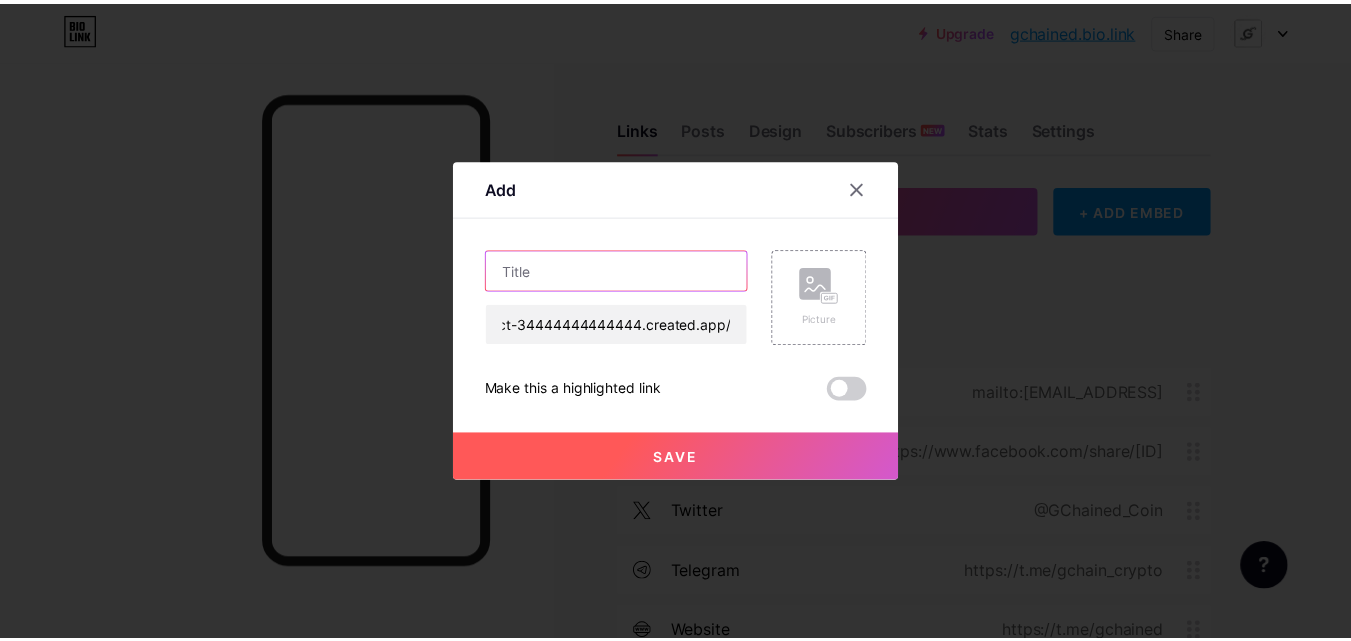 scroll, scrollTop: 0, scrollLeft: 0, axis: both 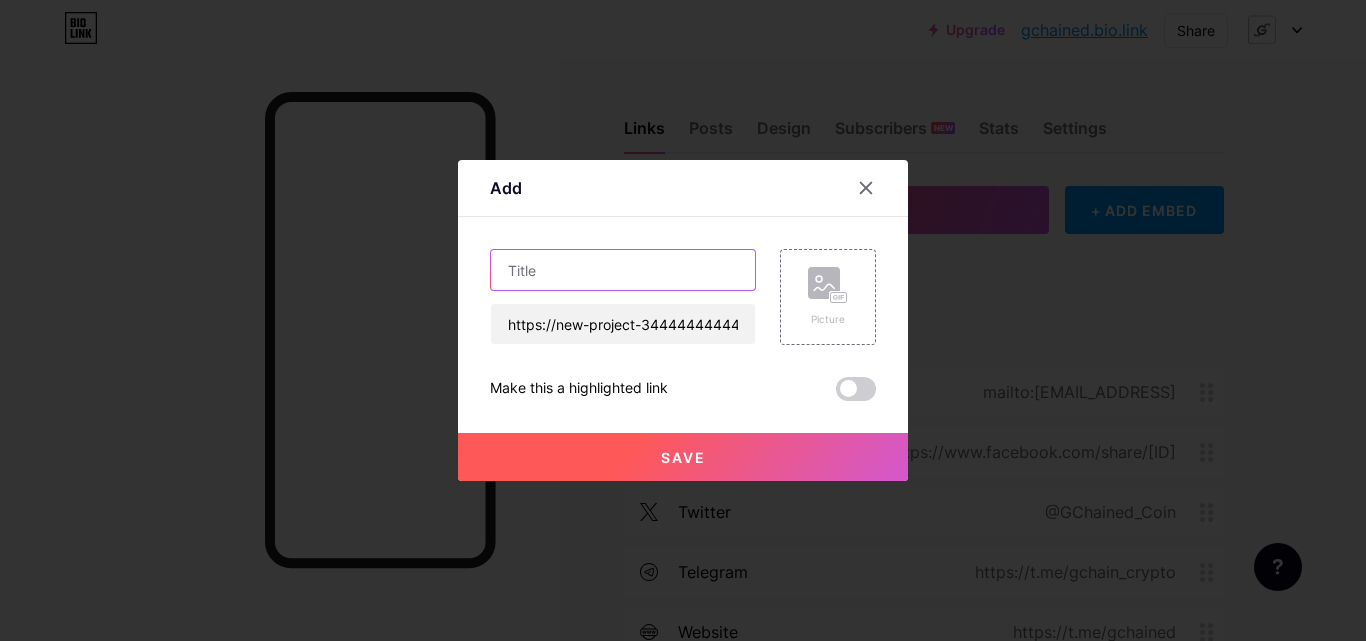 click at bounding box center [623, 270] 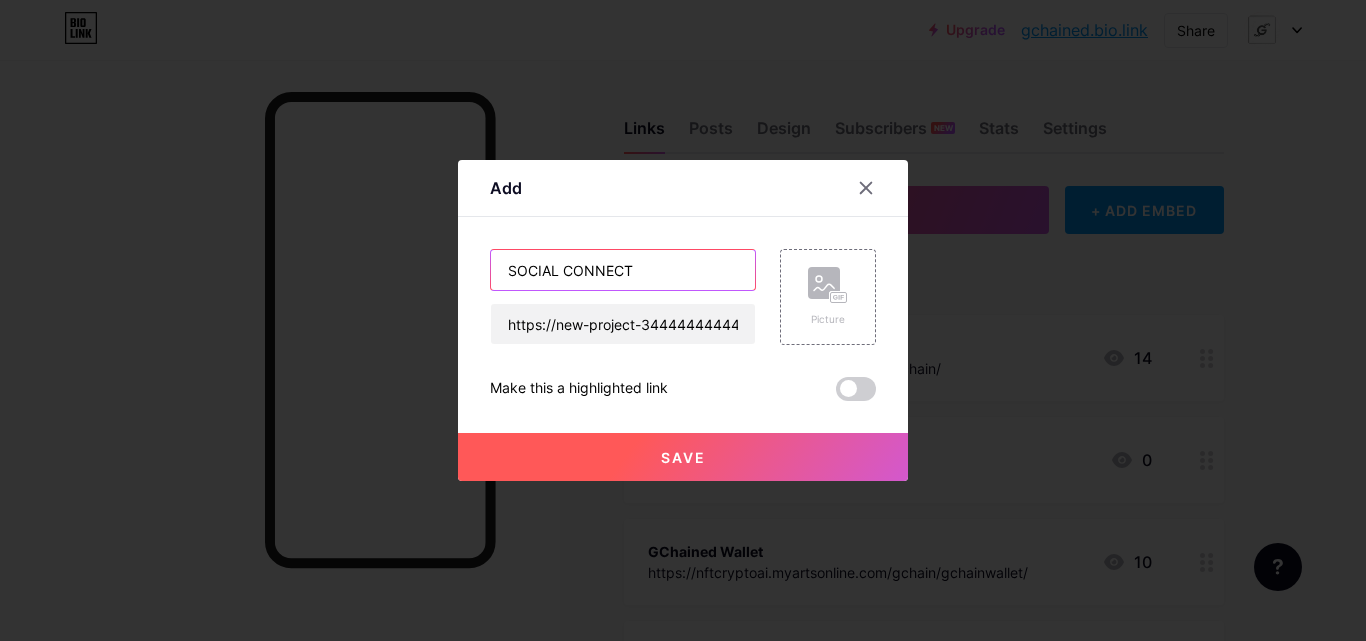 type on "SOCIAL CONNECT" 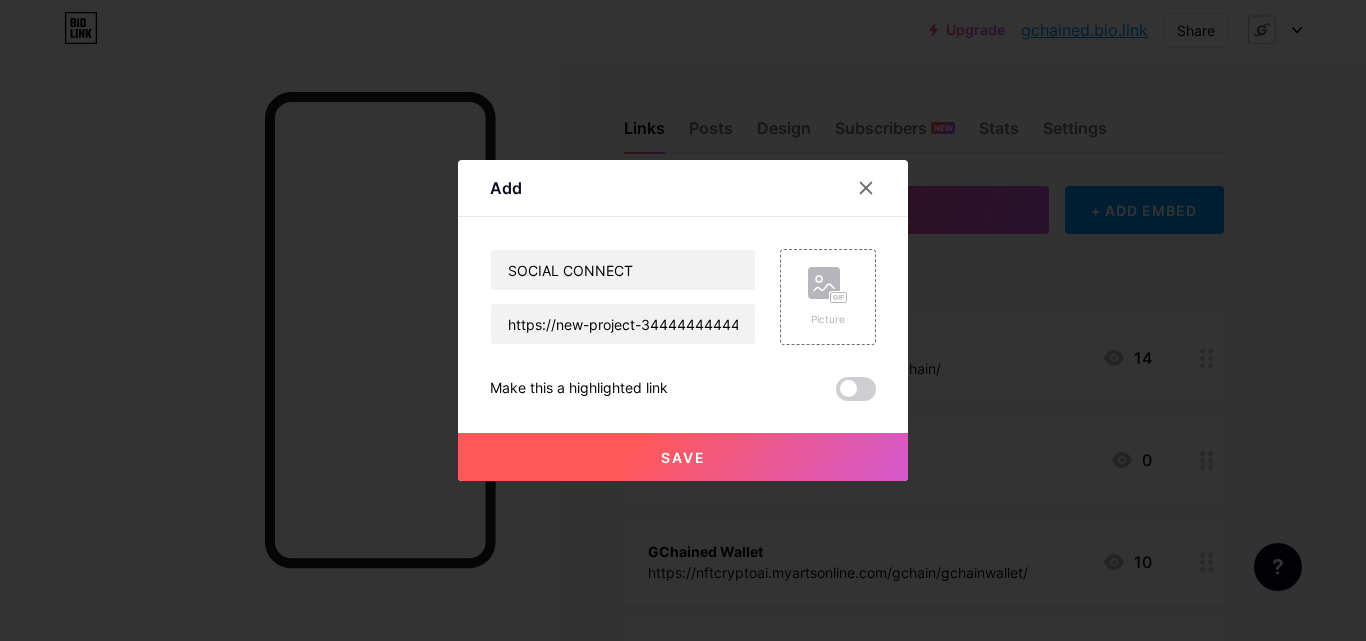 click on "Save" at bounding box center (683, 457) 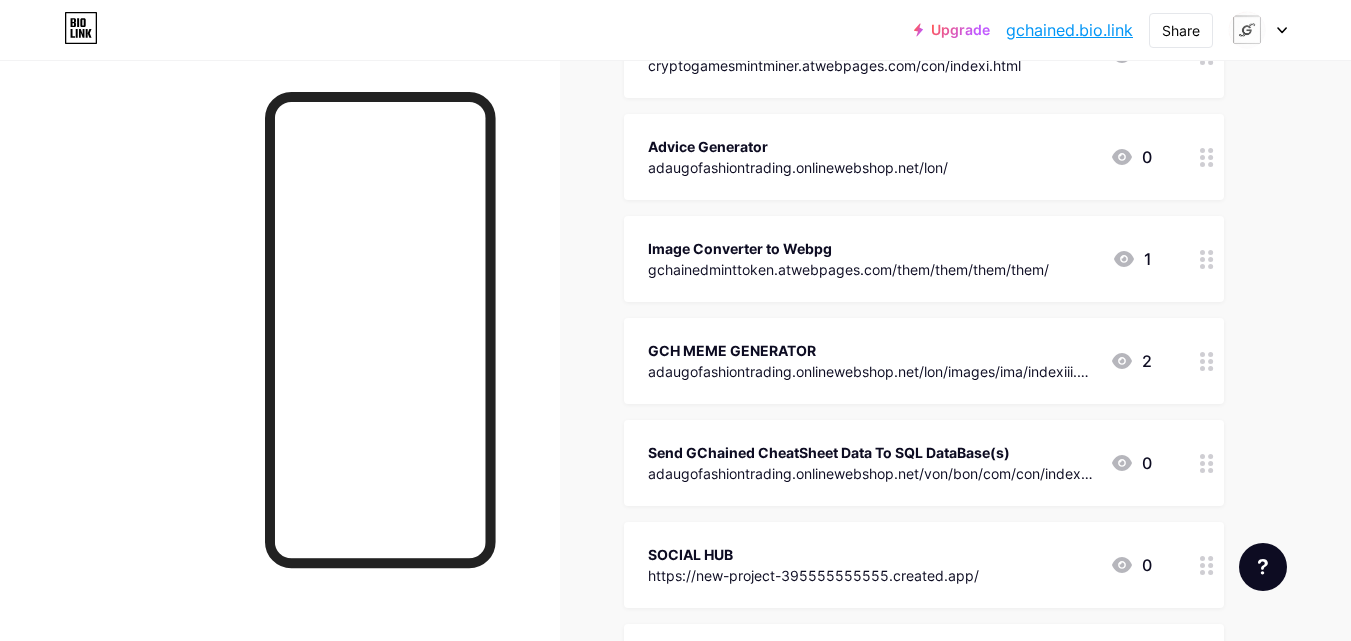 scroll, scrollTop: 26348, scrollLeft: 0, axis: vertical 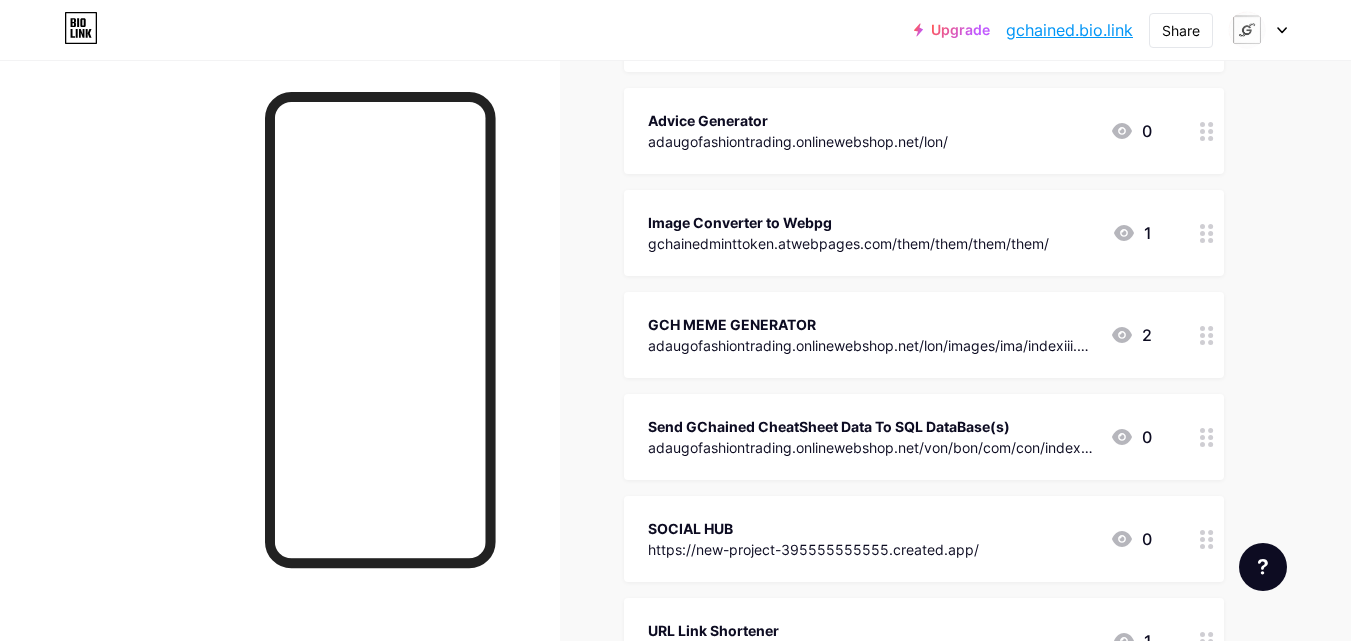 type 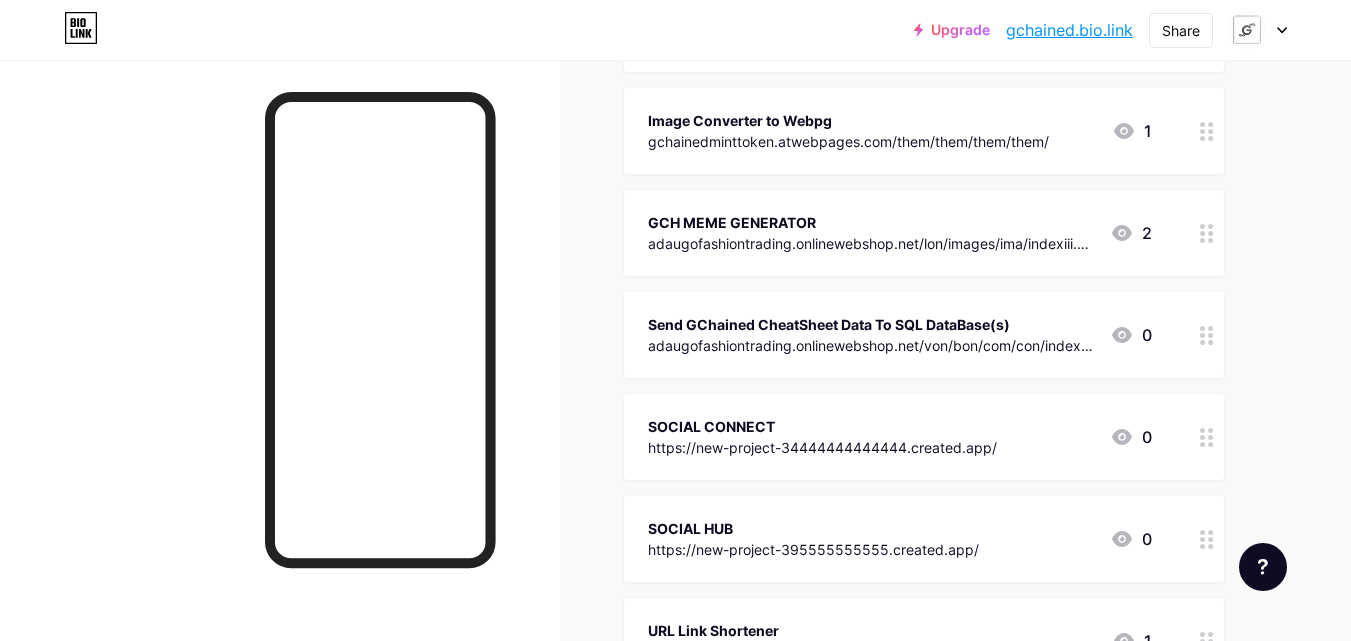 scroll, scrollTop: 131, scrollLeft: 0, axis: vertical 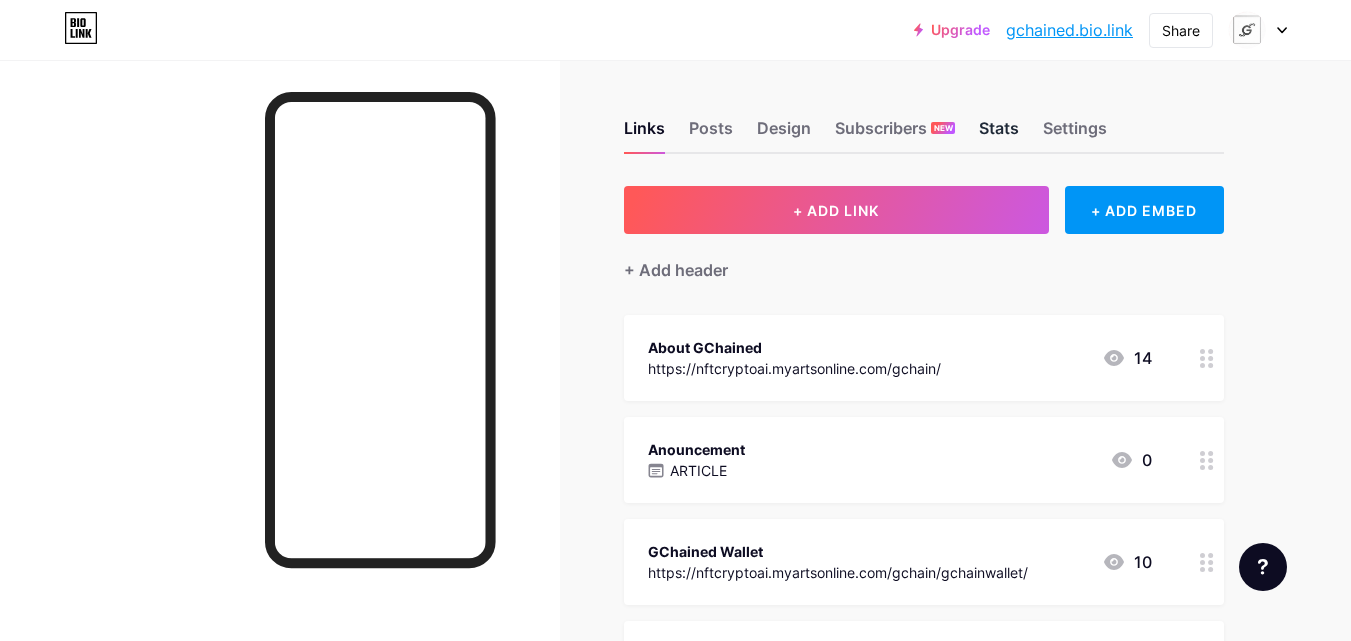 click on "Stats" at bounding box center [999, 134] 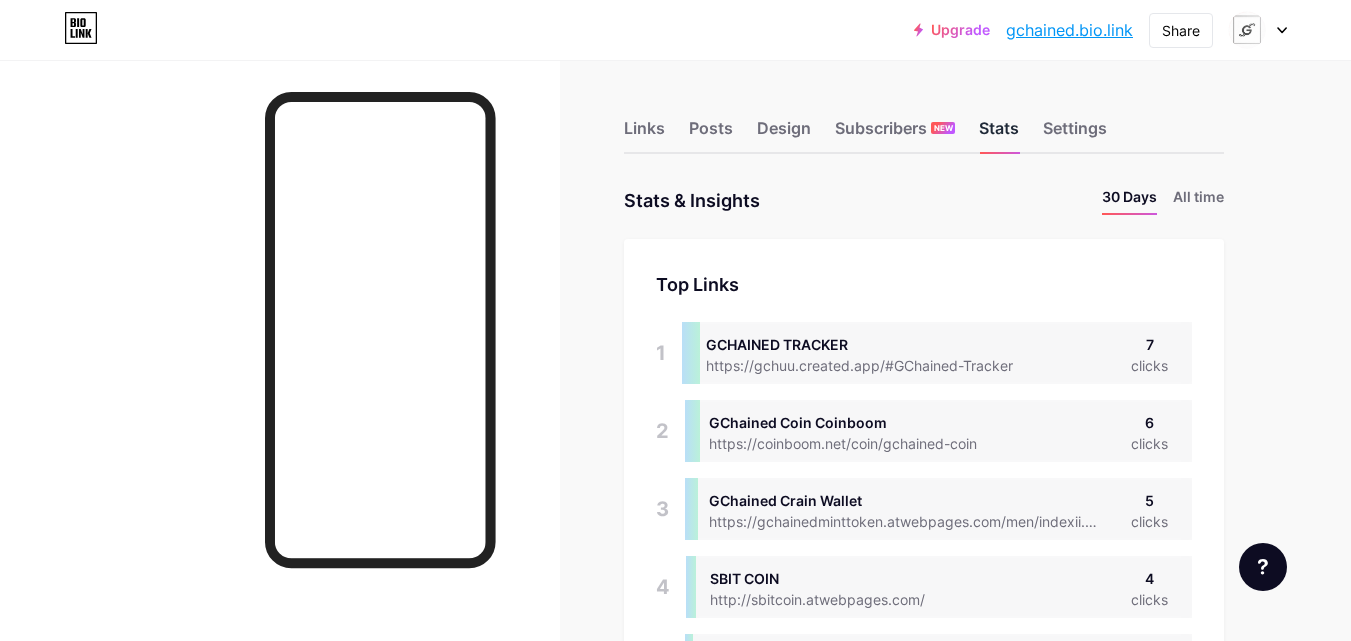 scroll, scrollTop: 999359, scrollLeft: 998649, axis: both 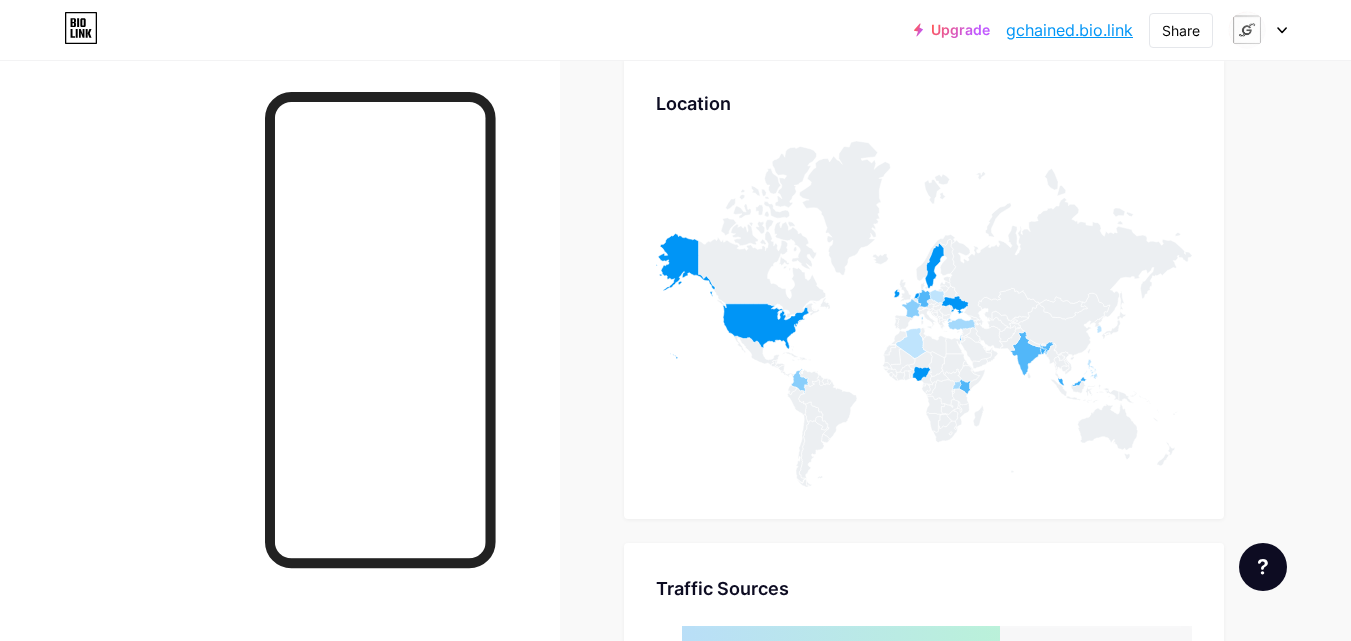 click on "Upgrade gchained.bio.li... gchained.bio.link Share Switch accounts GChained bio.link/gchained + Add a new page Account settings Logout" at bounding box center (675, 30) 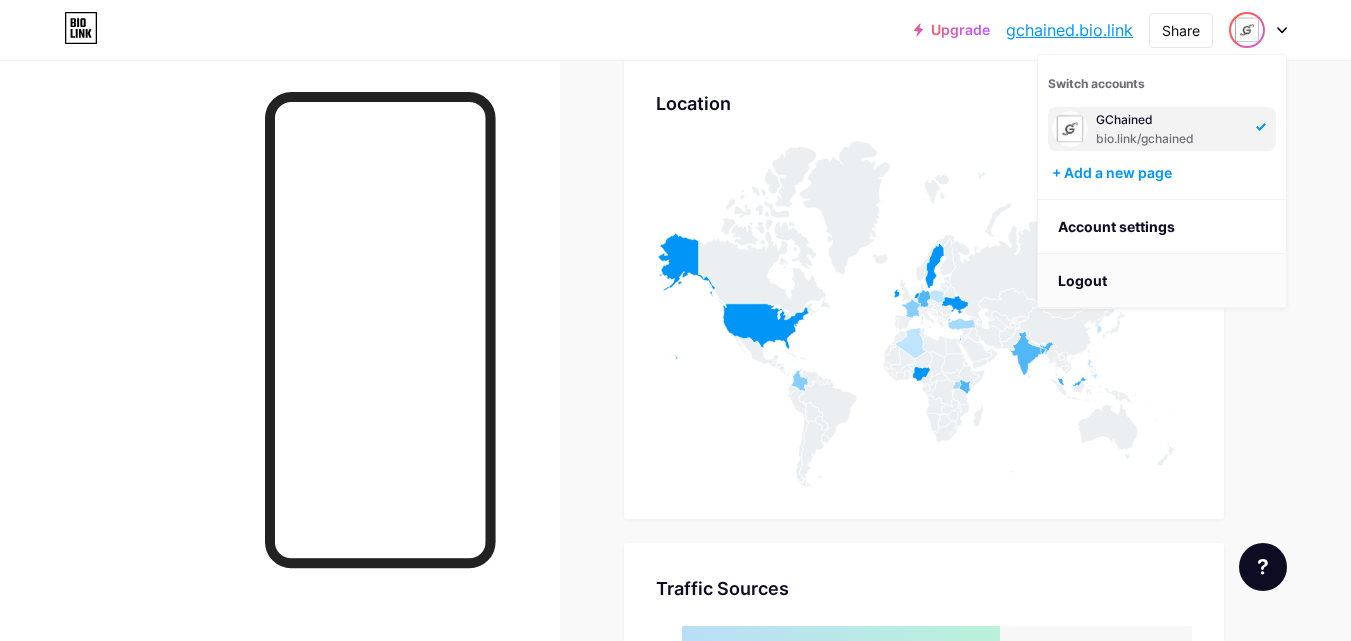 click on "Logout" at bounding box center [1162, 281] 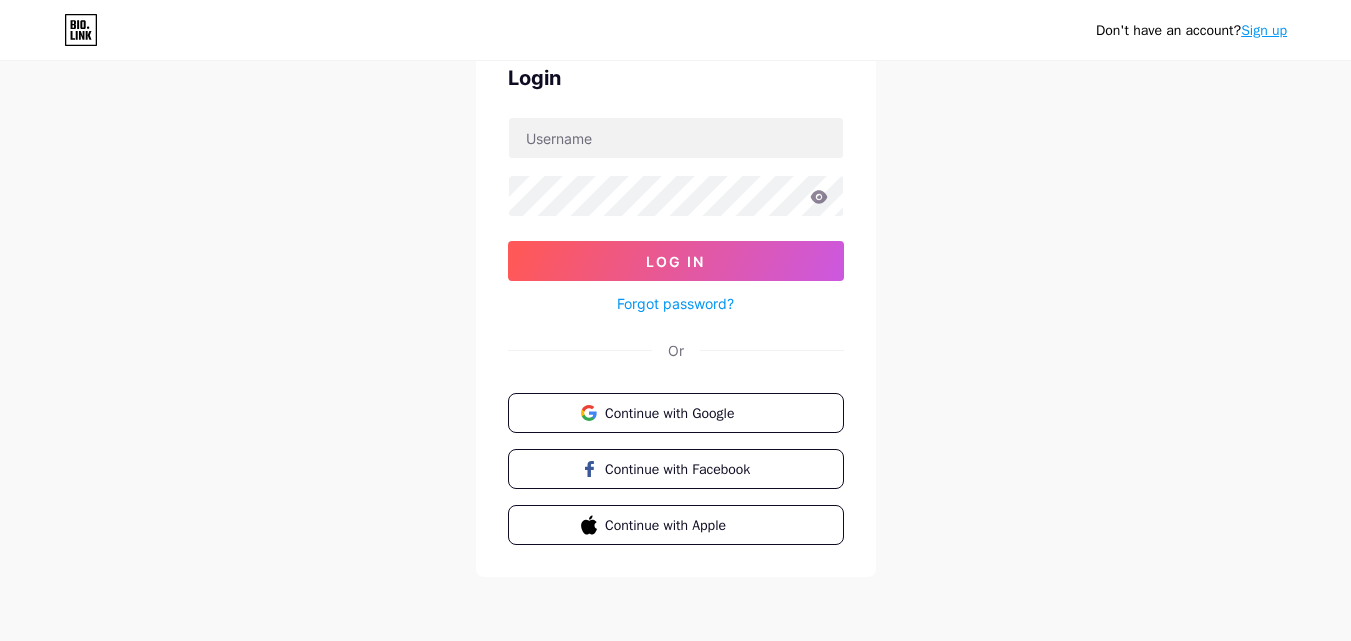 scroll, scrollTop: 0, scrollLeft: 0, axis: both 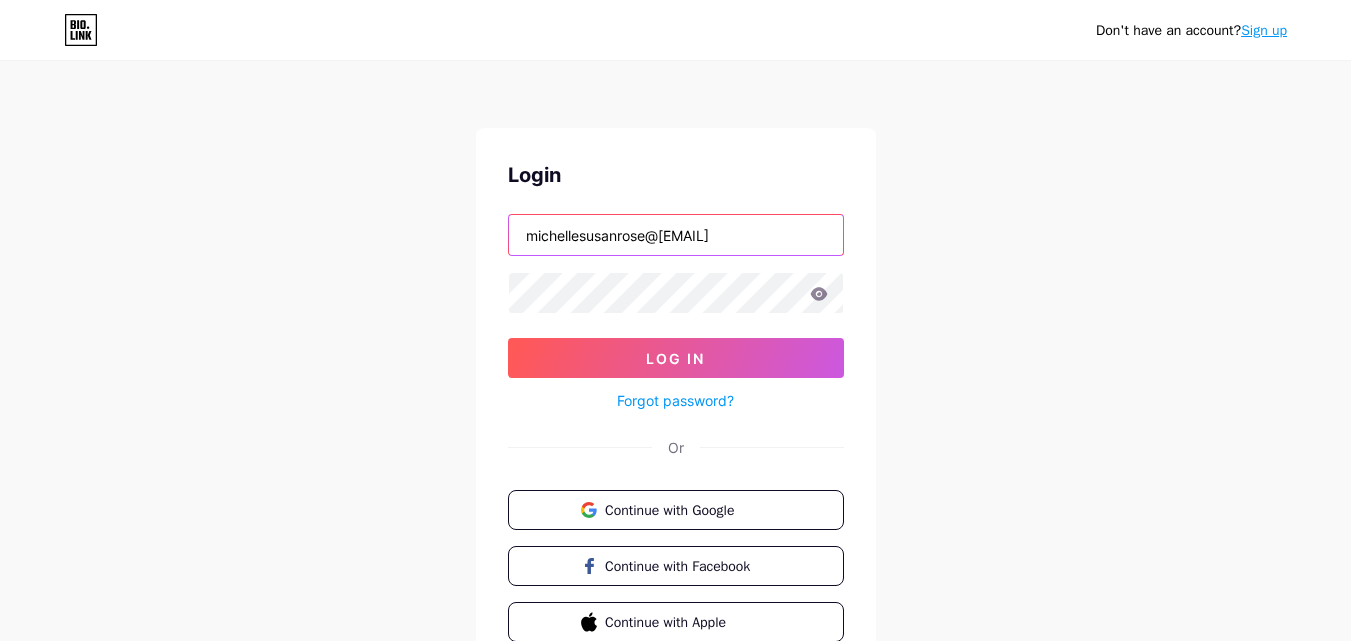 click on "michellesusanrose@[EMAIL]" at bounding box center (676, 235) 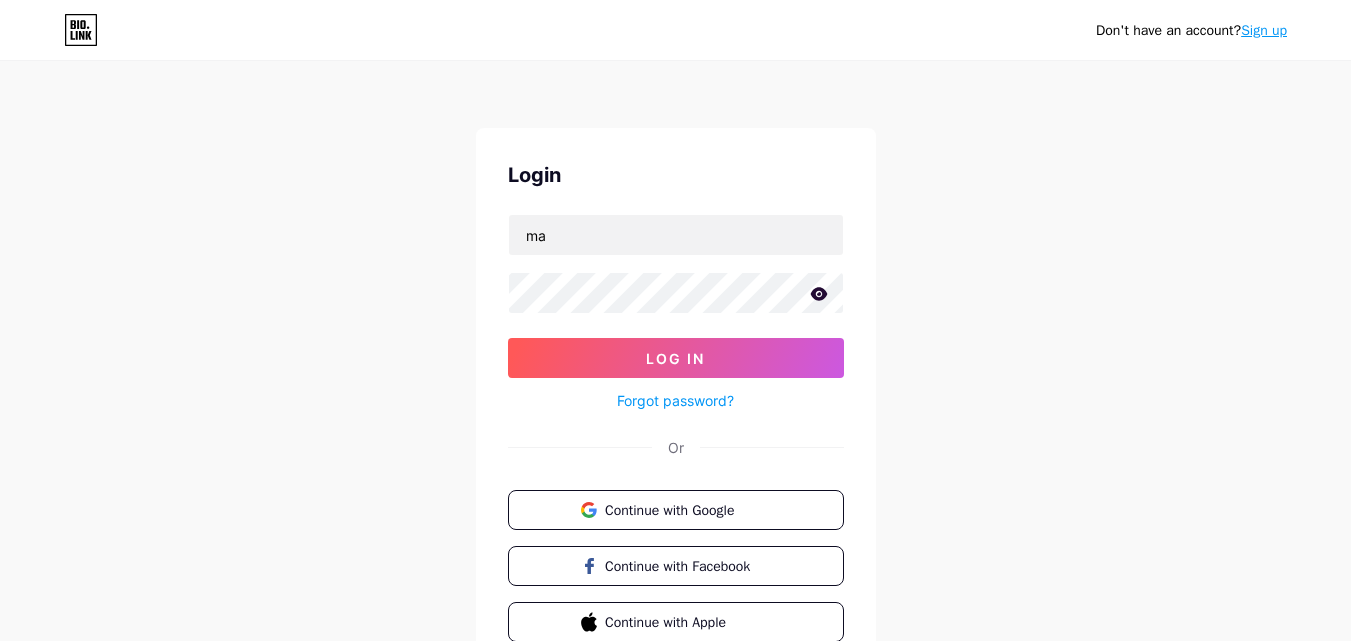 click on "Don't have an account?  Sign up" at bounding box center [675, 30] 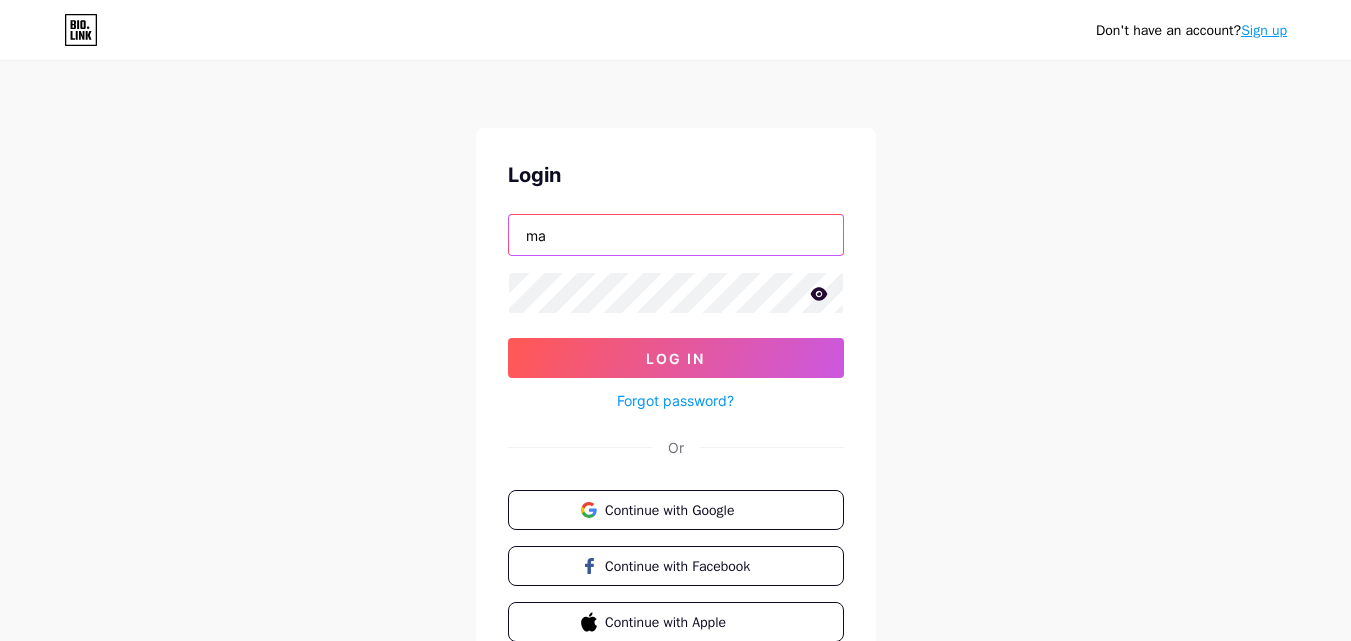 click on "ma" at bounding box center [676, 235] 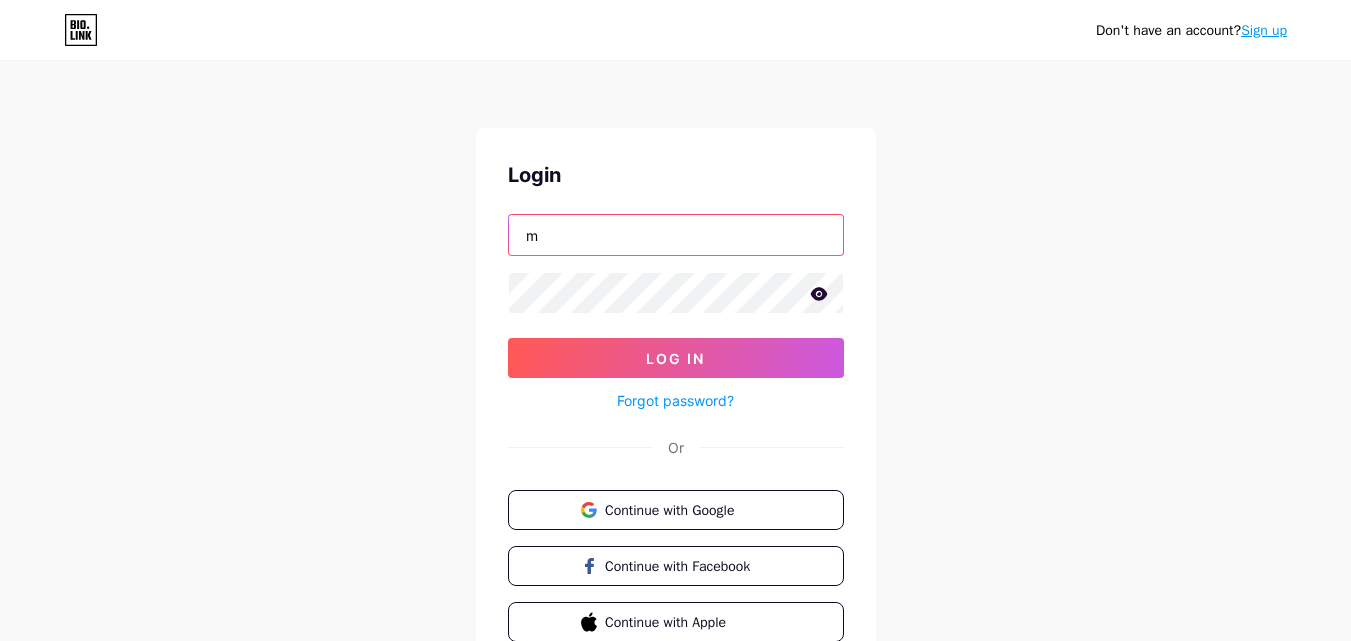 type on "michellesusanrose@[EMAIL]" 